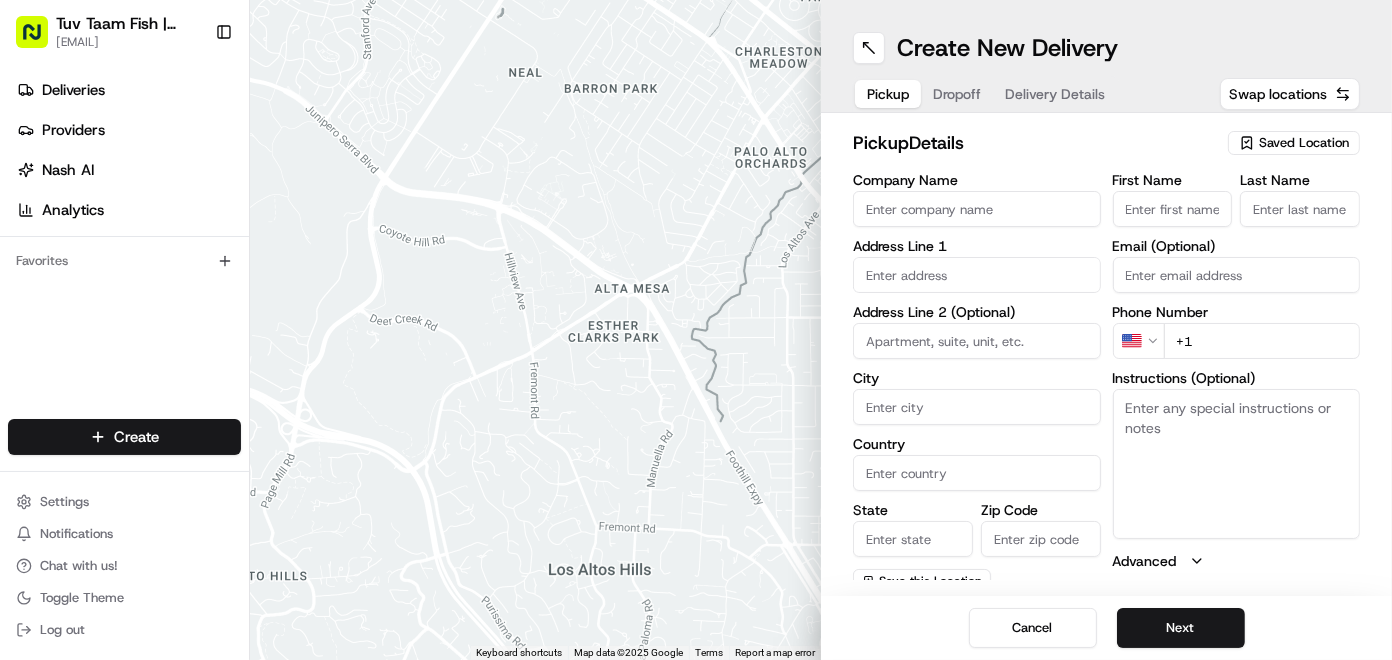 scroll, scrollTop: 0, scrollLeft: 0, axis: both 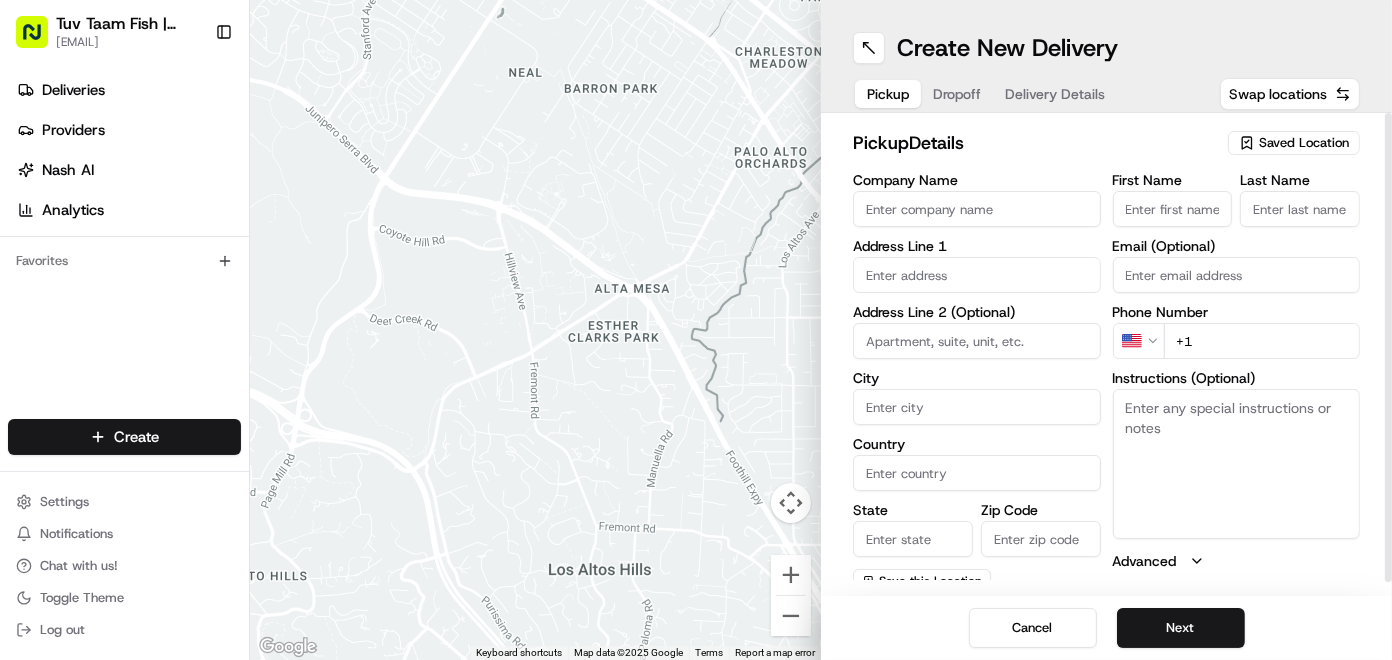 click on "Saved Location" at bounding box center [1294, 143] 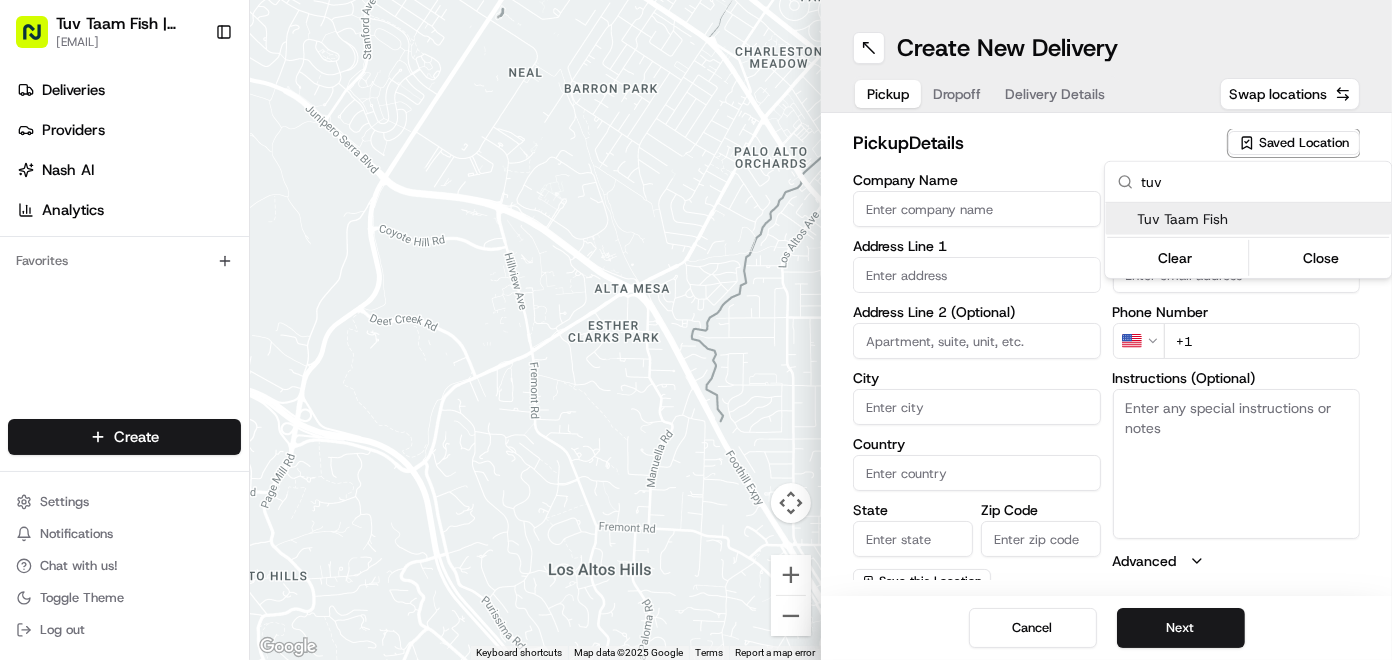 type on "tuv" 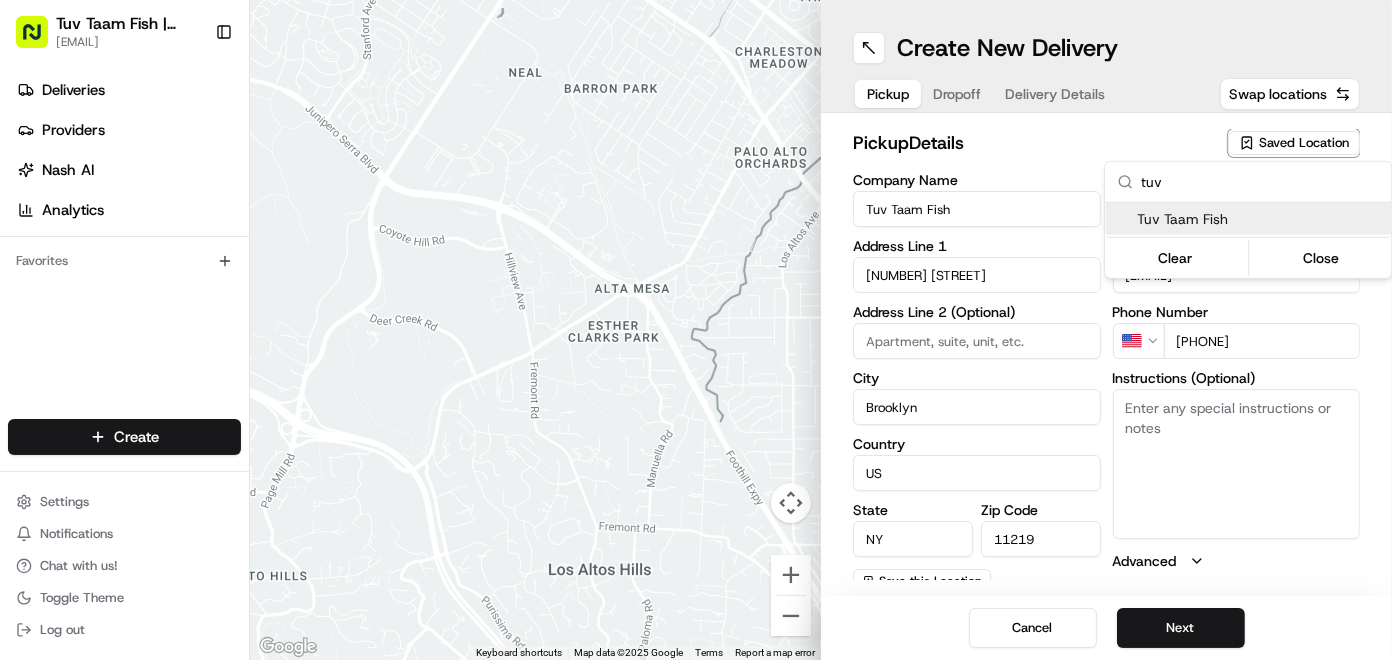 type on "Walk into to the store it will be ready for you!" 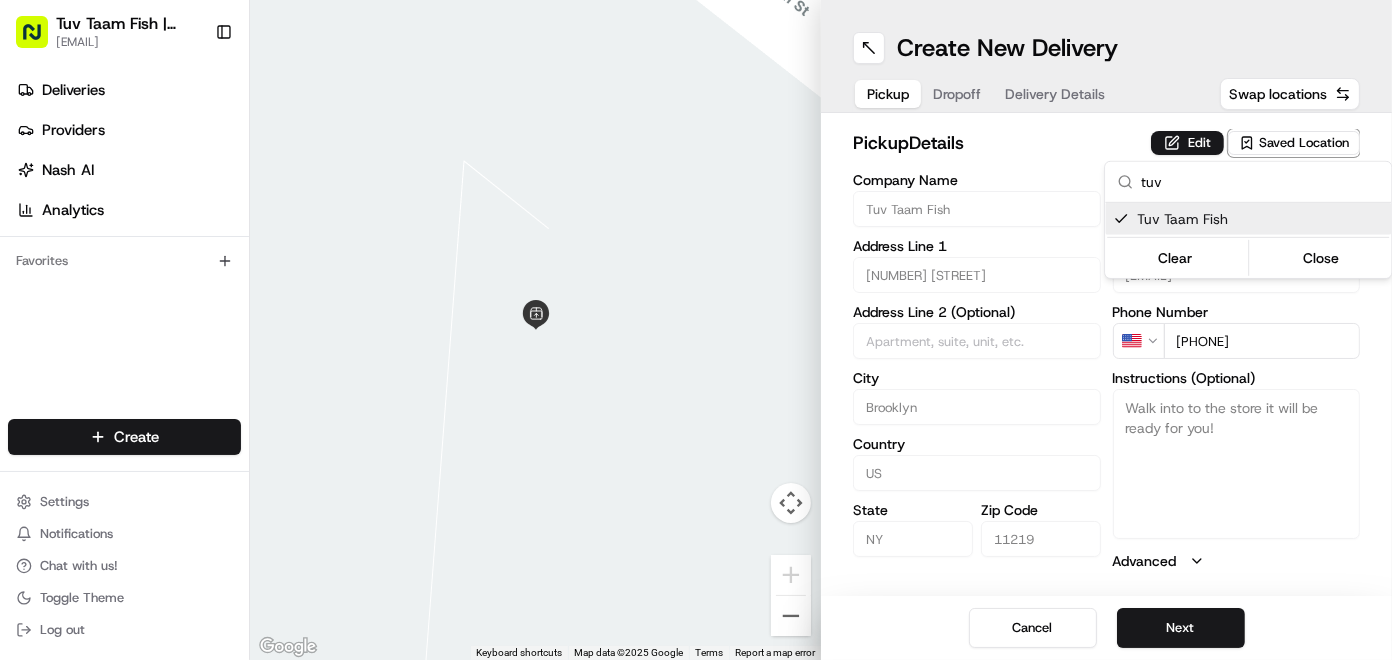 click on "Tuv Taam Fish | Catch & Co. [EMAIL] Toggle Sidebar Deliveries Providers Nash AI Analytics Favorites Main Menu Members & Organization Organization Users Roles Preferences Customization Tracking Orchestration Automations Locations Pickup Locations Dropoff Locations Billing Billing Refund Requests Integrations Notification Triggers Webhooks API Keys Request Logs Create Settings Notifications Chat with us! Toggle Theme Log out ← Move left → Move right ↑ Move up ↓ Move down + Zoom in - Zoom out Home Jump left by 75% End Jump right by 75% Page Up Jump up by 75% Page Down Jump down by 75% Keyboard shortcuts Map Data Map data ©2025 Google Map data ©2025 Google 2 m Click to toggle between metric and imperial units Terms Report a map error Create New Delivery Pickup Dropoff Delivery Details Swap locations pickup Details Edit Saved Location Company Name Tuv Taam Fish Address Line 1 [NUMBER] [STREET] Address Line 2 (Optional) City [CITY] Country [COUNTRY] State [STATE] Zip Code [POSTAL_CODE]" at bounding box center (696, 330) 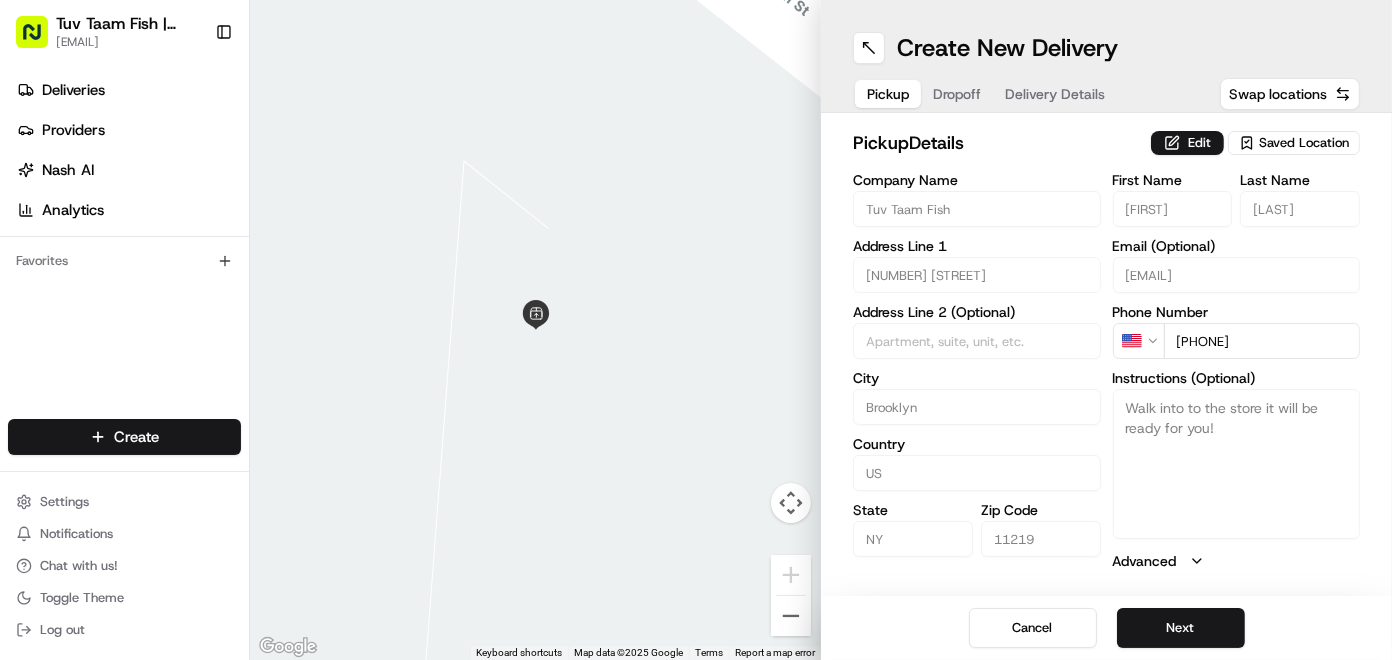 click on "Next" at bounding box center [1181, 628] 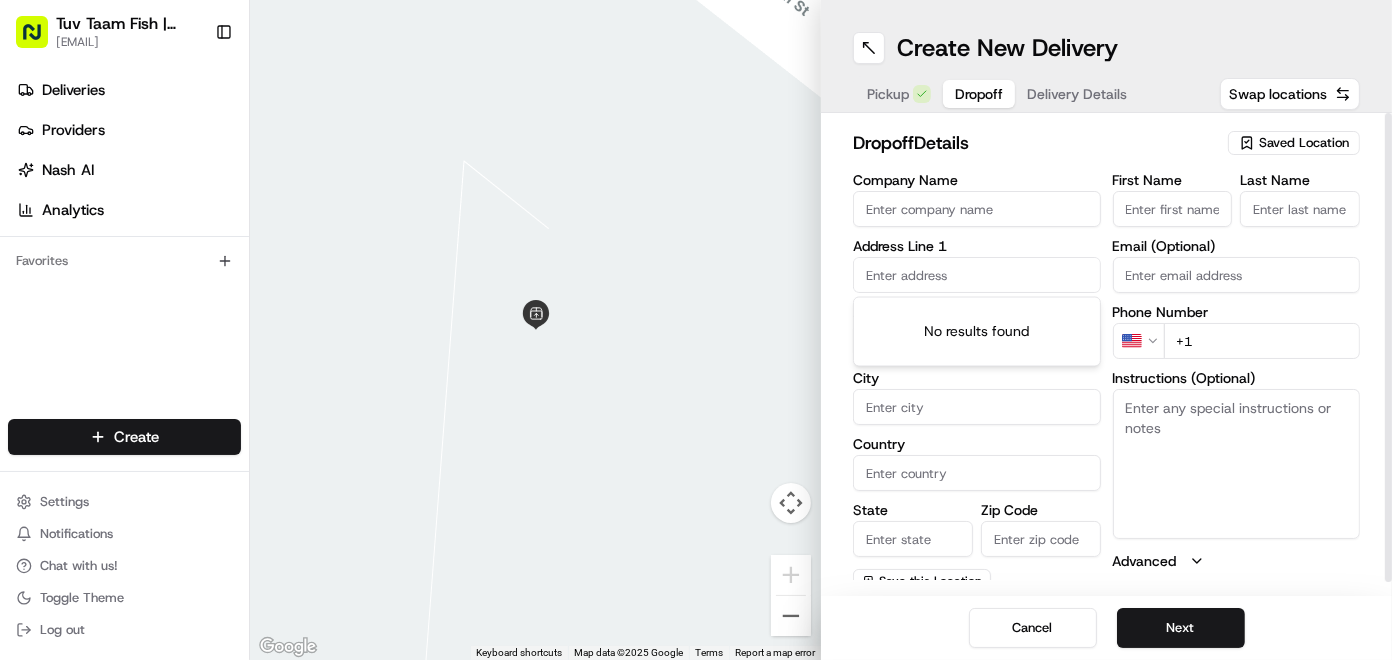 click at bounding box center [977, 275] 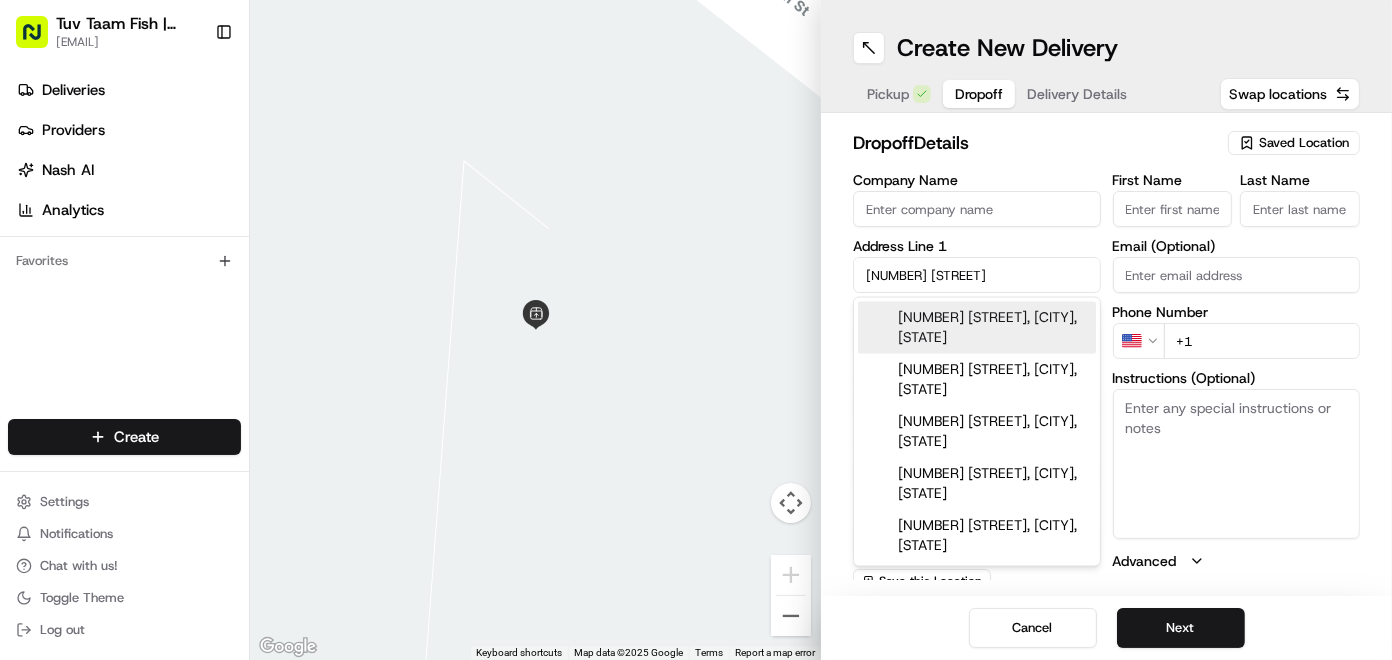 click on "[NUMBER] [STREET], [CITY], [STATE]" at bounding box center [977, 328] 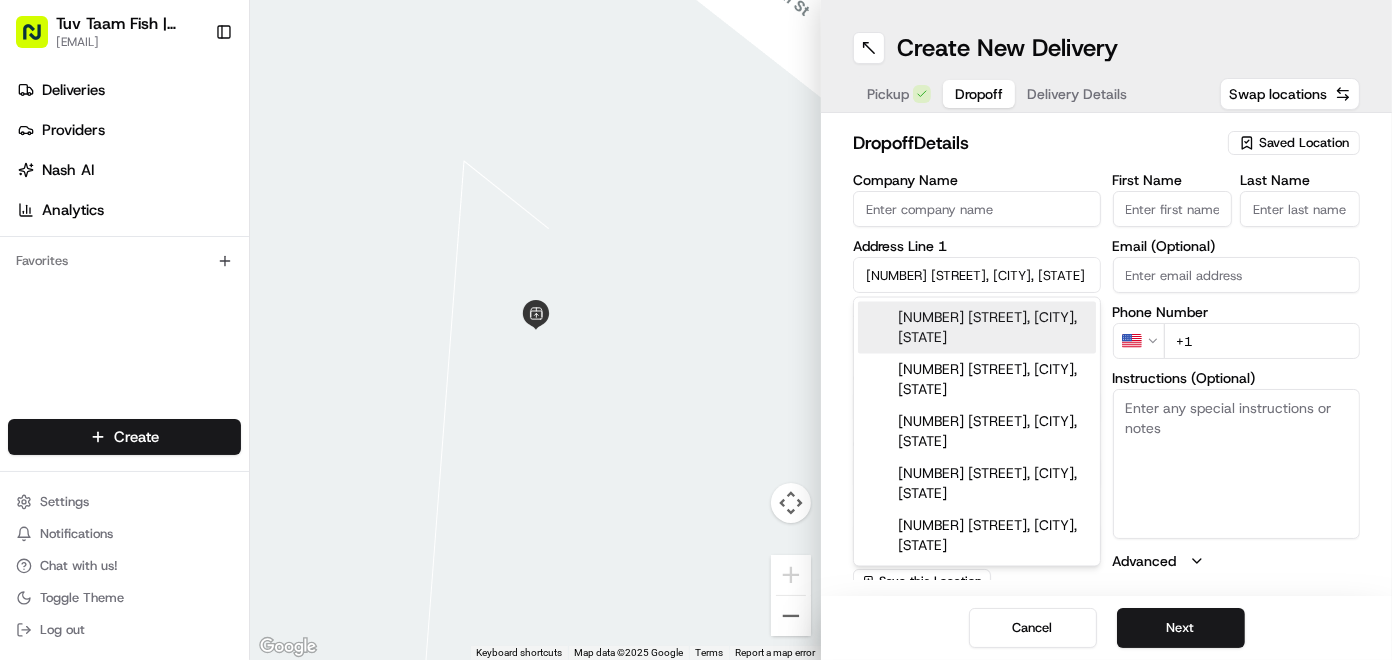type on "[NUMBER] [STREET], [CITY], [STATE] [POSTAL_CODE], [COUNTRY]" 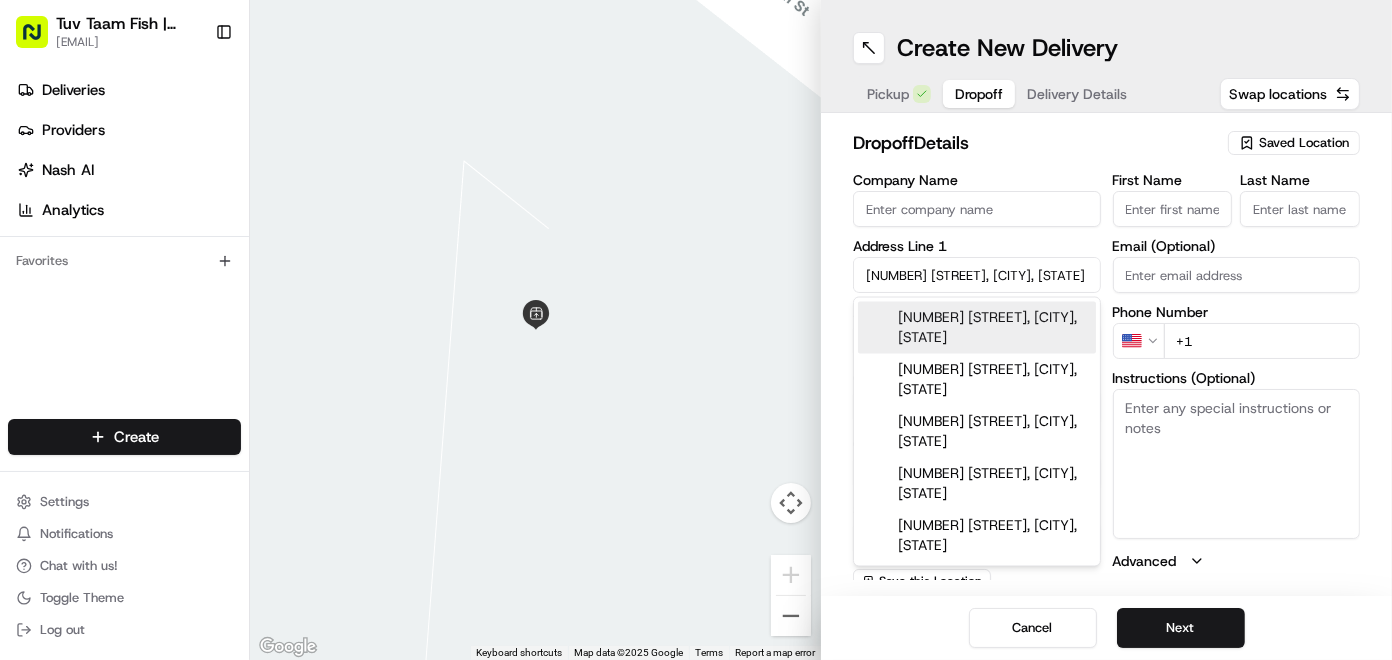 type on "[NUMBER] [STREET]" 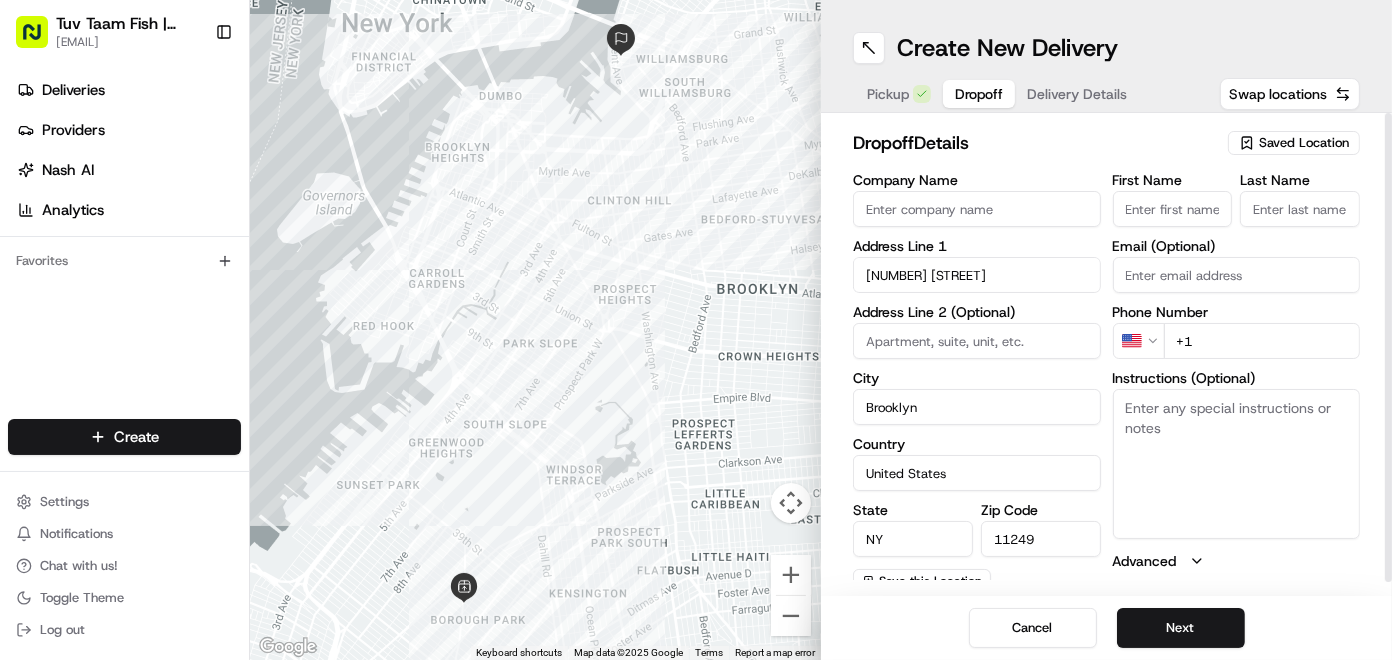 click on "Instructions (Optional)" at bounding box center (1237, 464) 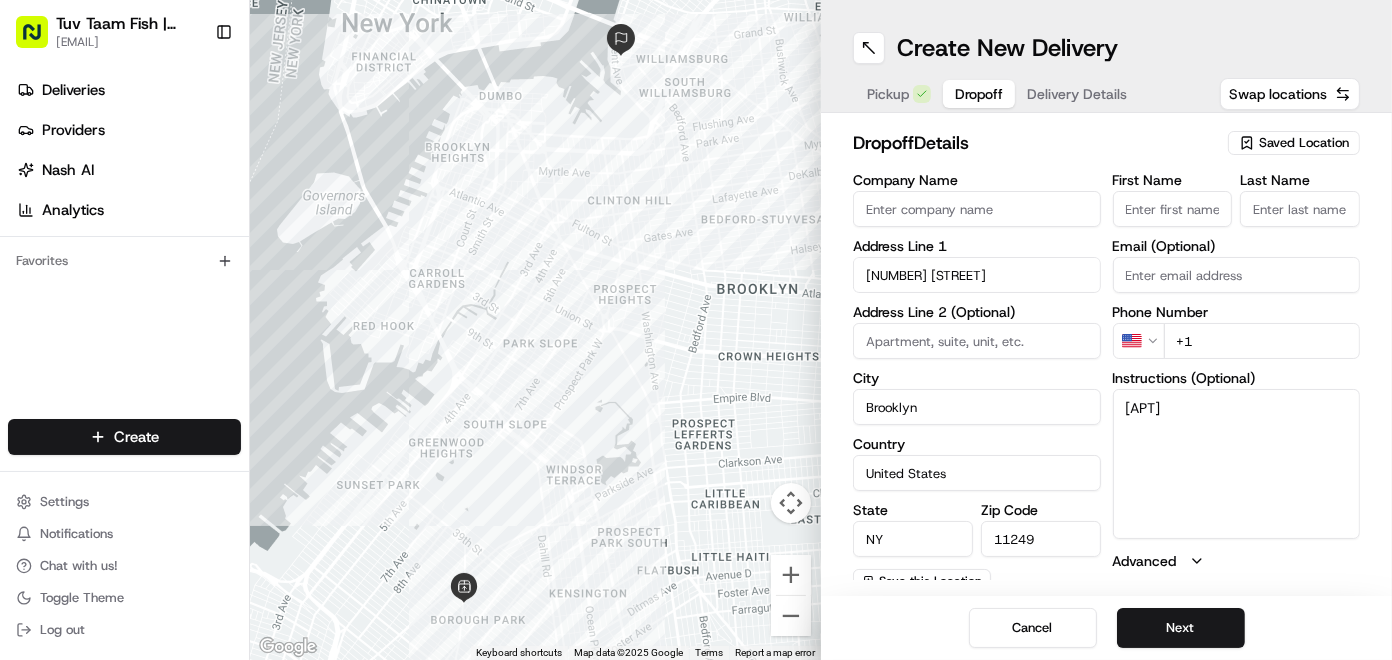 type on "[APT]" 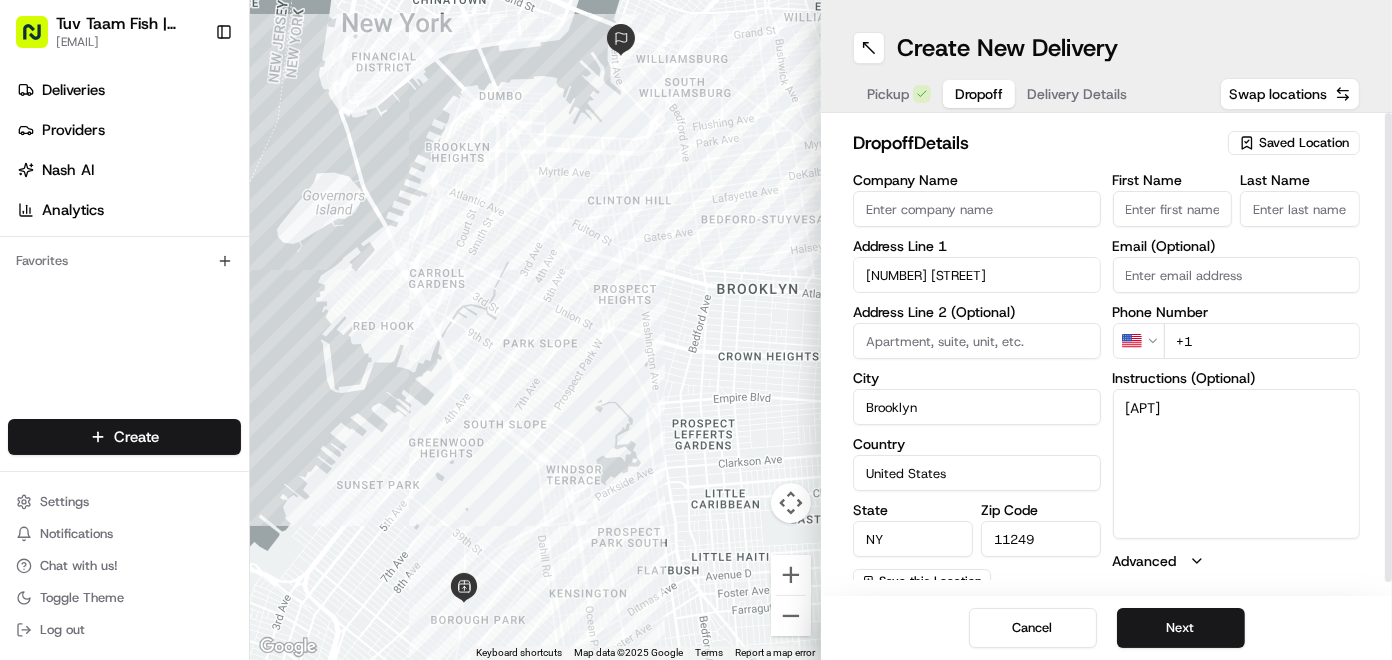 click on "Company Name" at bounding box center (977, 209) 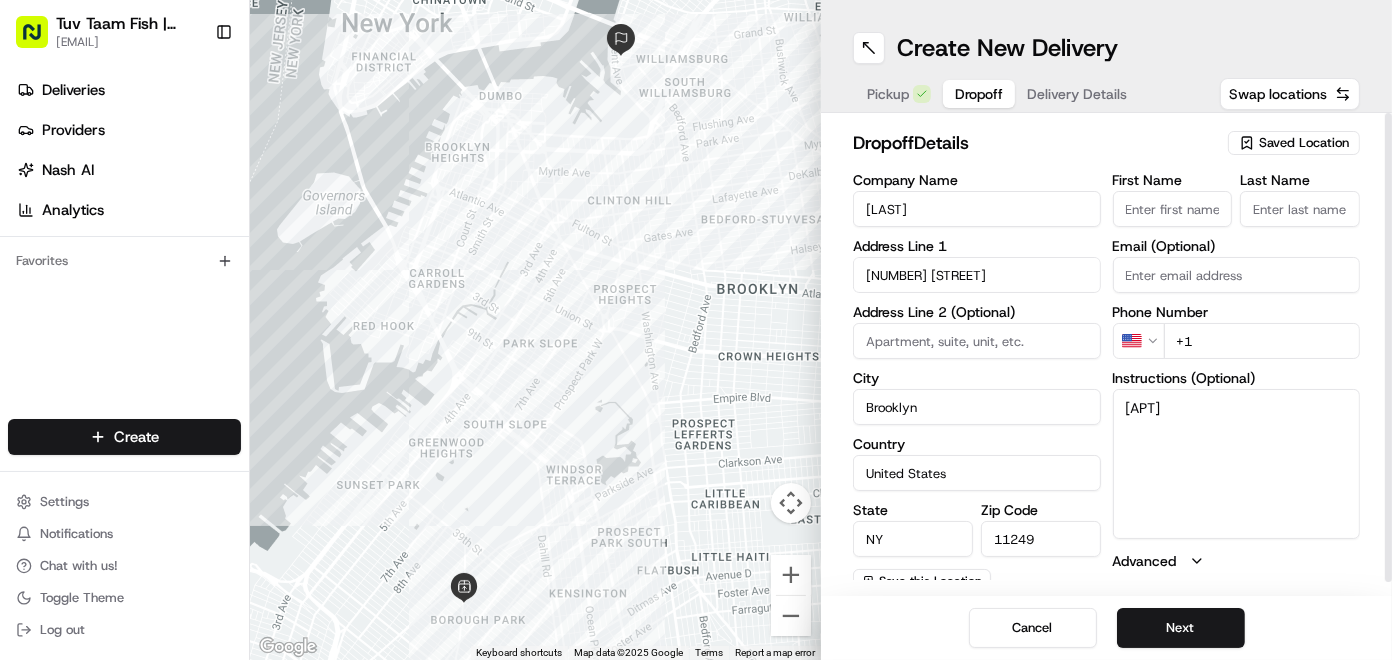 type on "[LAST]" 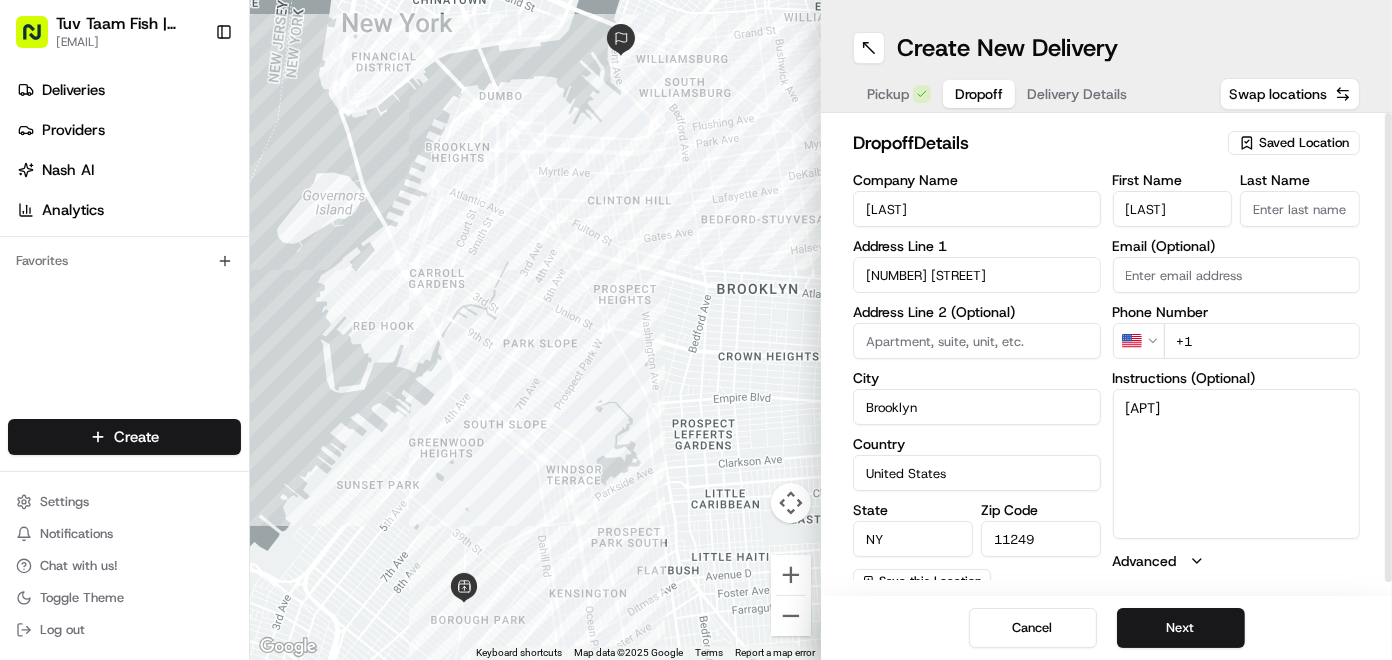 type on "[LAST]" 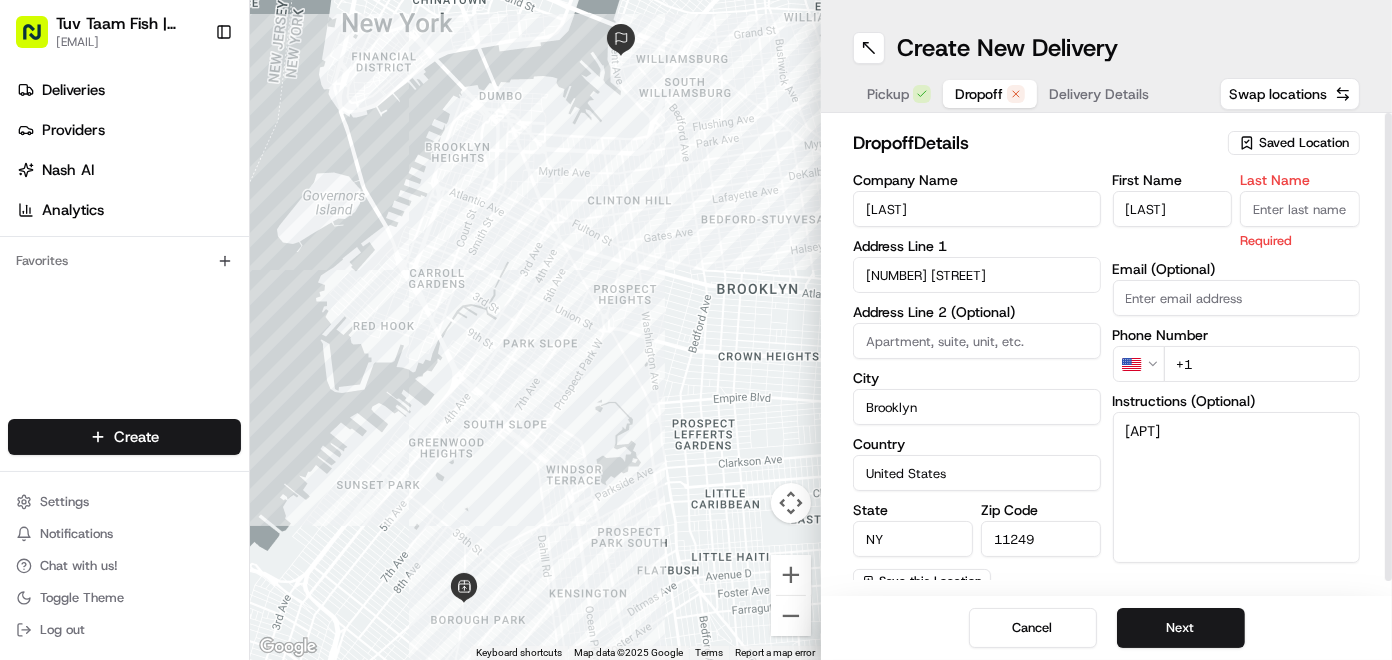 paste on "[LAST]" 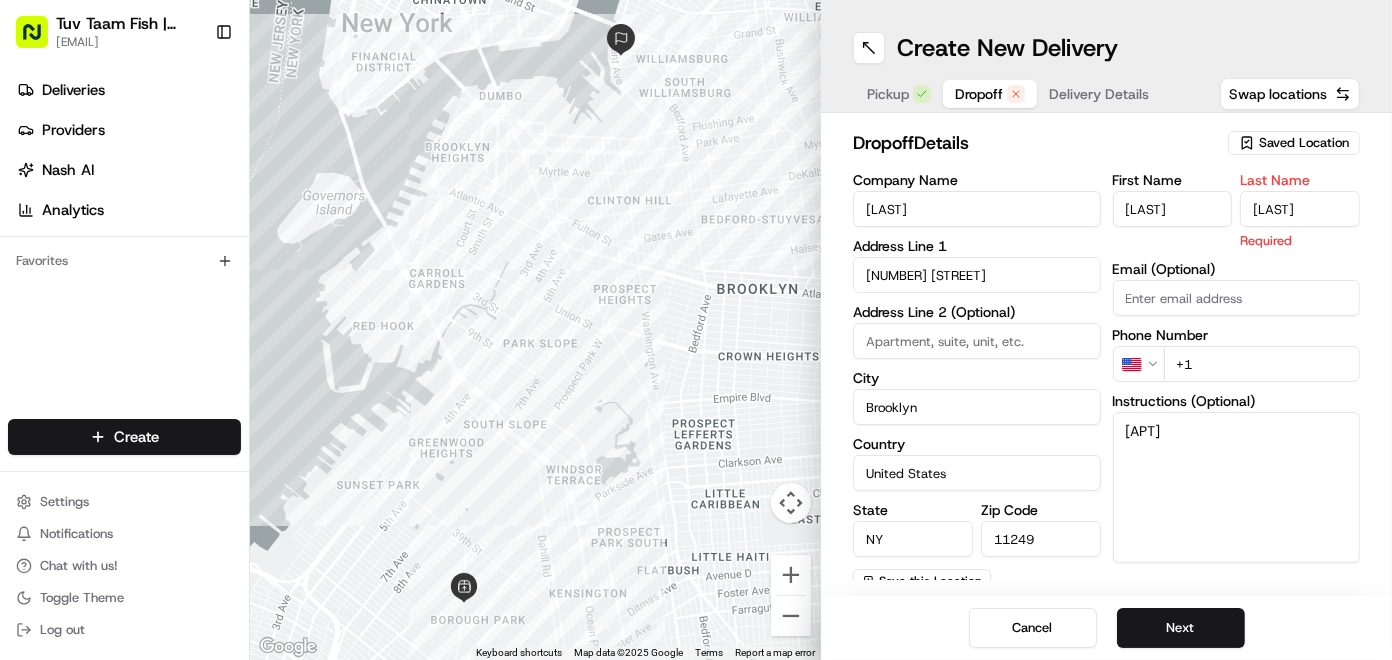 type on "[LAST]" 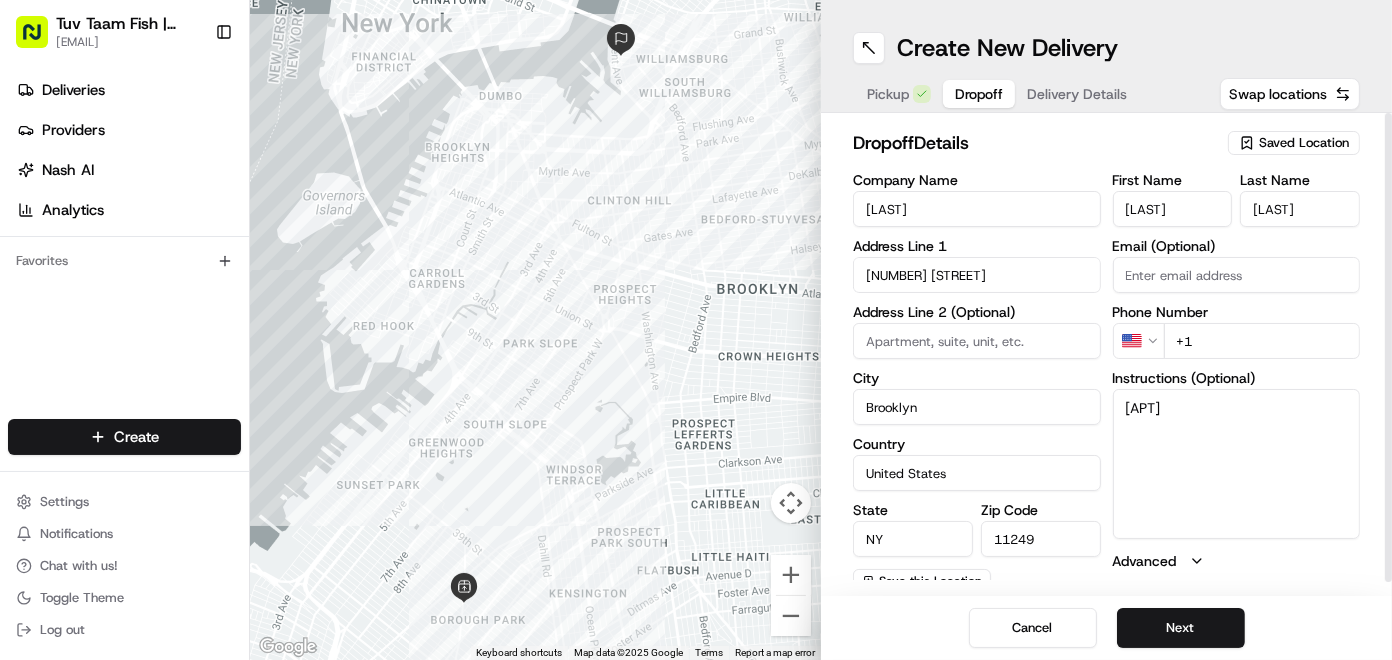 click on "+1" at bounding box center (1262, 341) 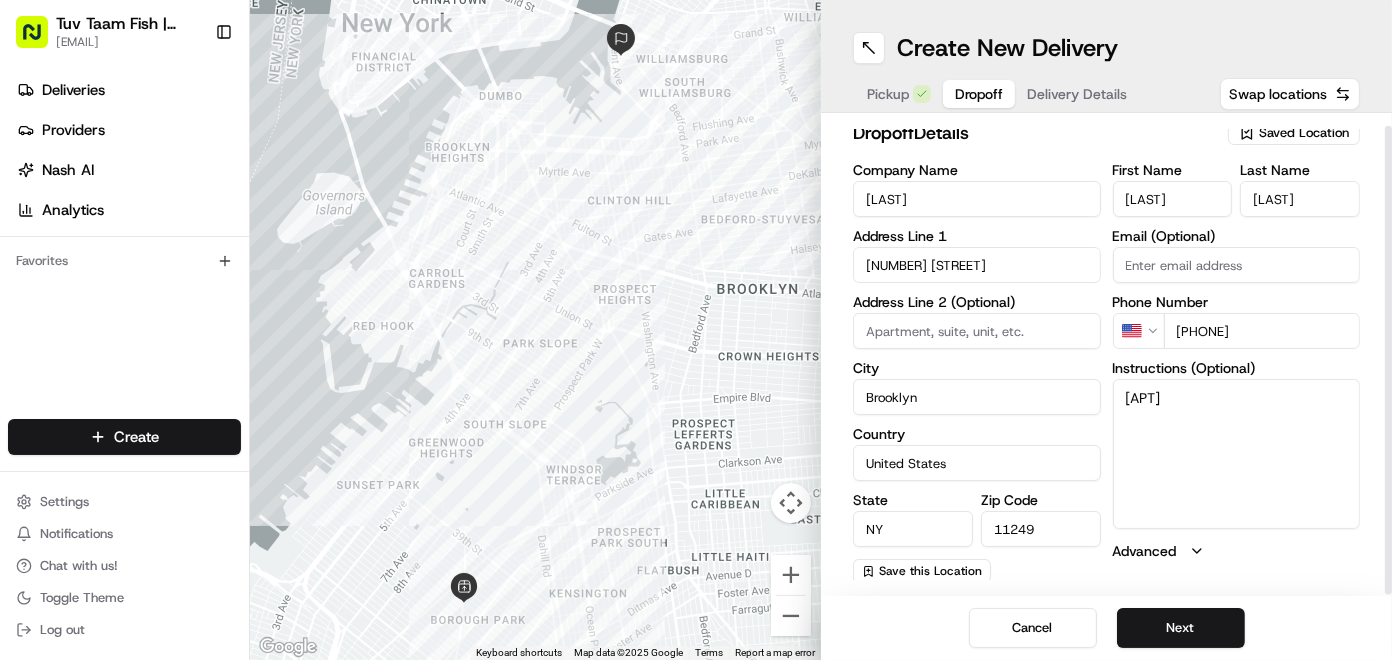 scroll, scrollTop: 12, scrollLeft: 0, axis: vertical 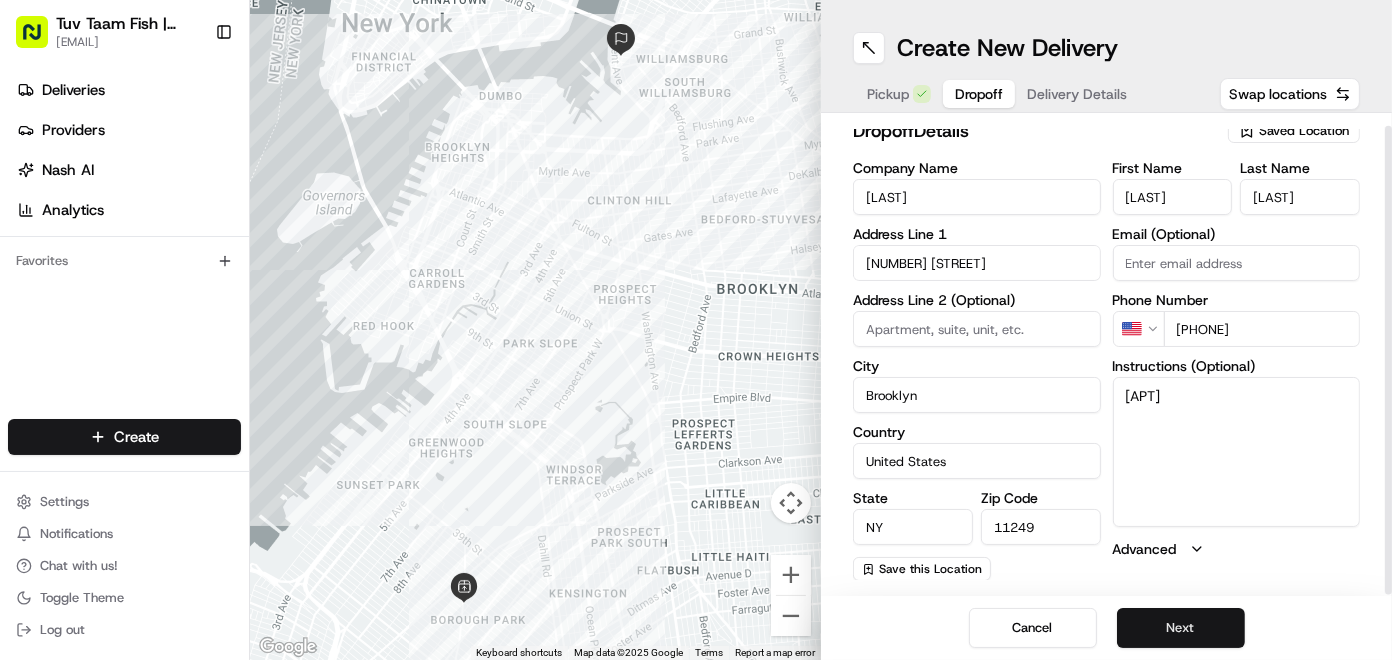 type on "[PHONE]" 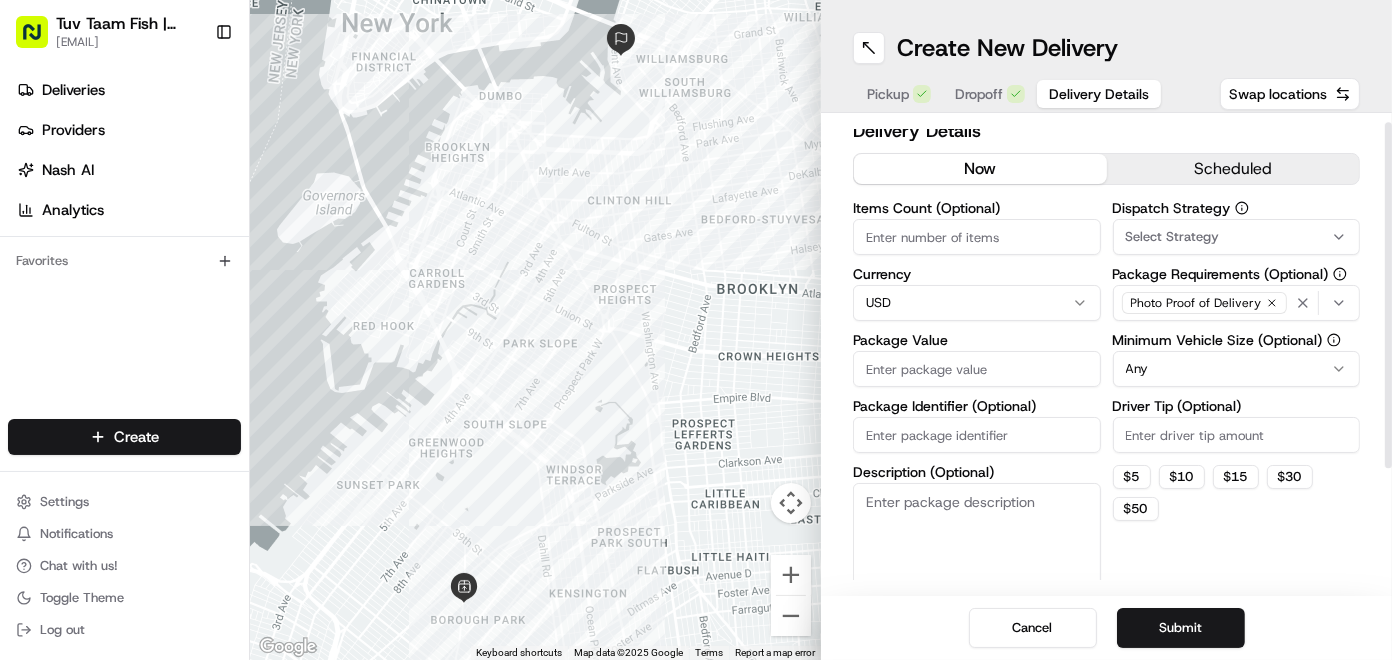 click on "Package Value" at bounding box center [977, 369] 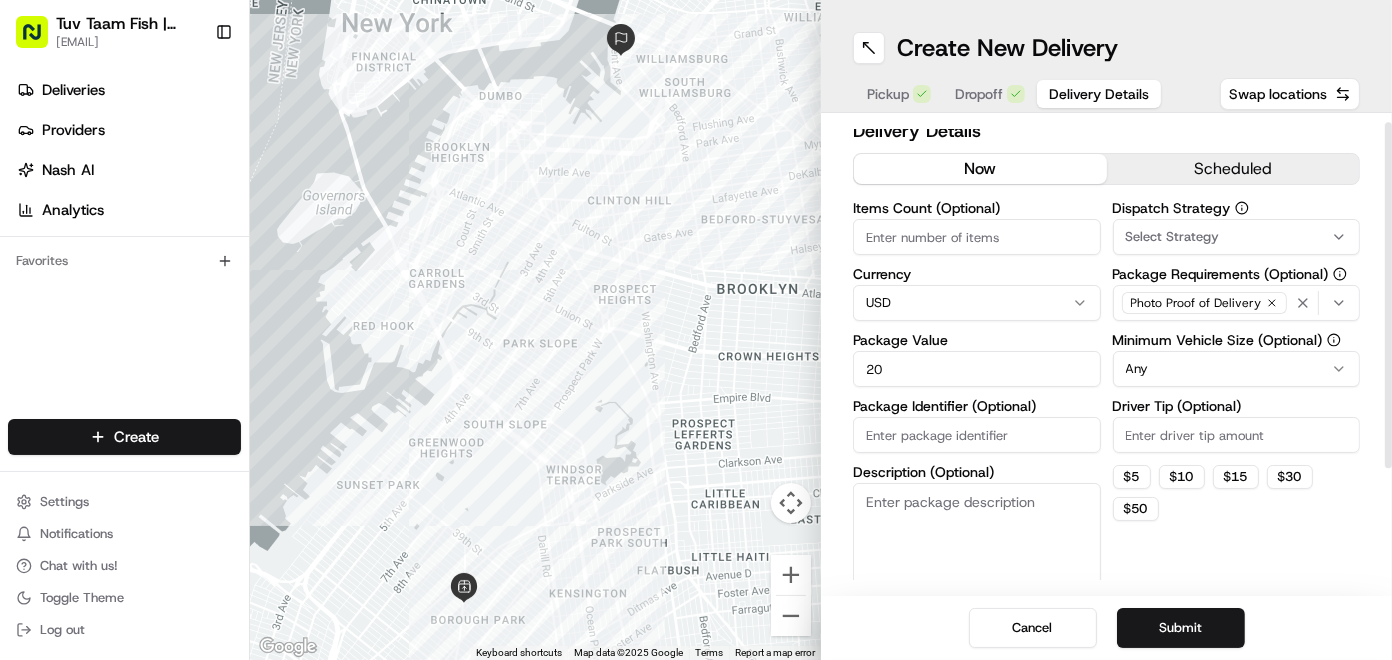 type on "20" 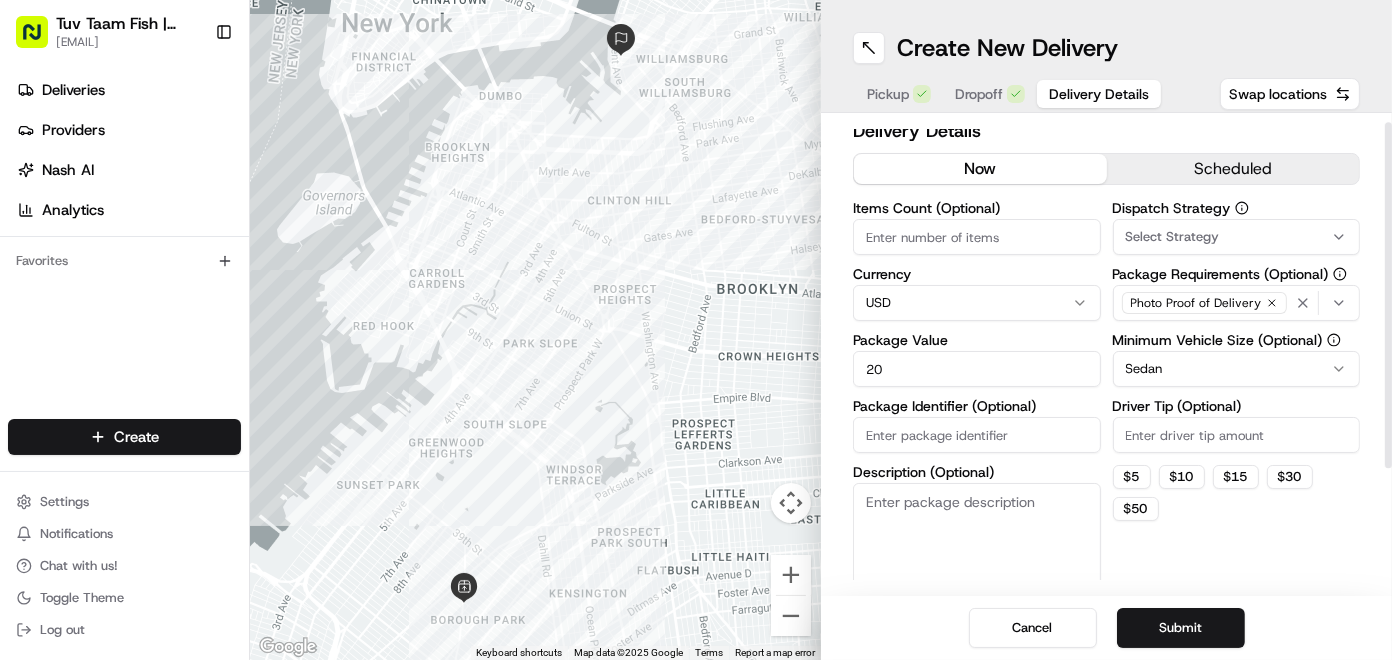 click on "Dispatch Strategy Select Strategy Package Requirements (Optional) Photo Proof of Delivery Minimum Vehicle Size (Optional) Sedan Driver Tip (Optional) $ 5 $ 10 $ 15 $ 30 $ 50" at bounding box center (1237, 398) 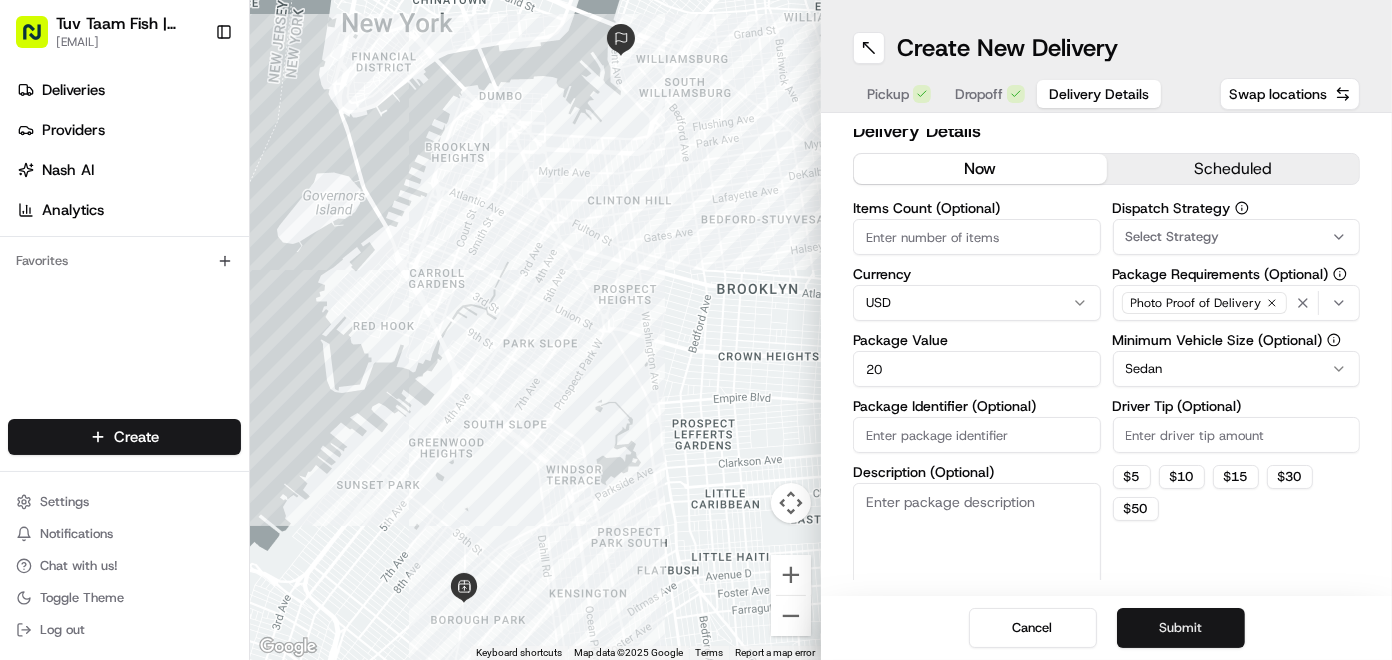 click on "Submit" at bounding box center (1181, 628) 